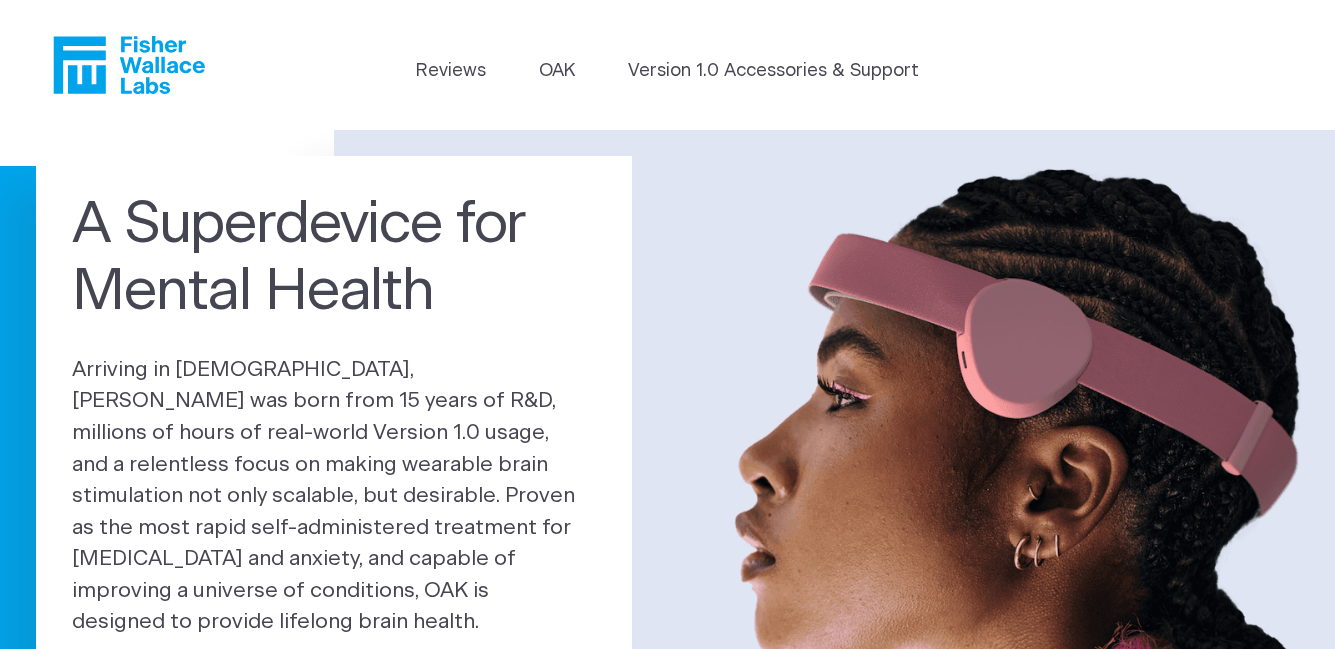 scroll, scrollTop: 0, scrollLeft: 0, axis: both 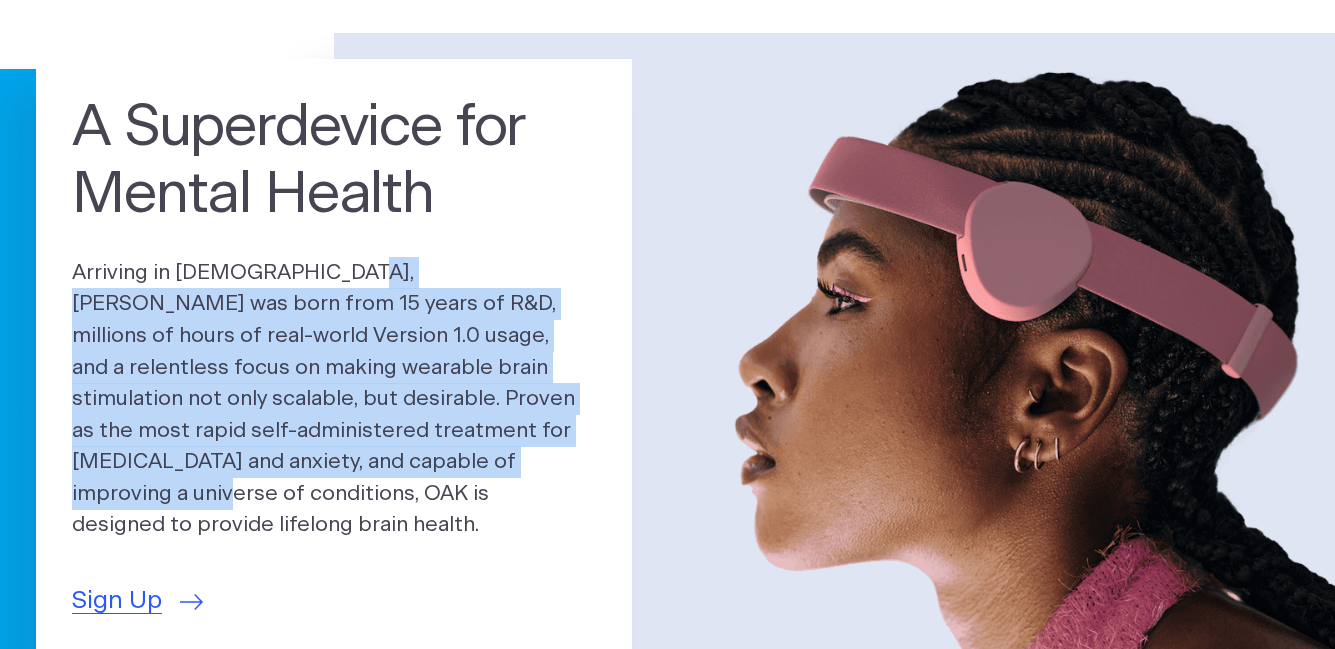 drag, startPoint x: 258, startPoint y: 282, endPoint x: 544, endPoint y: 473, distance: 343.91425 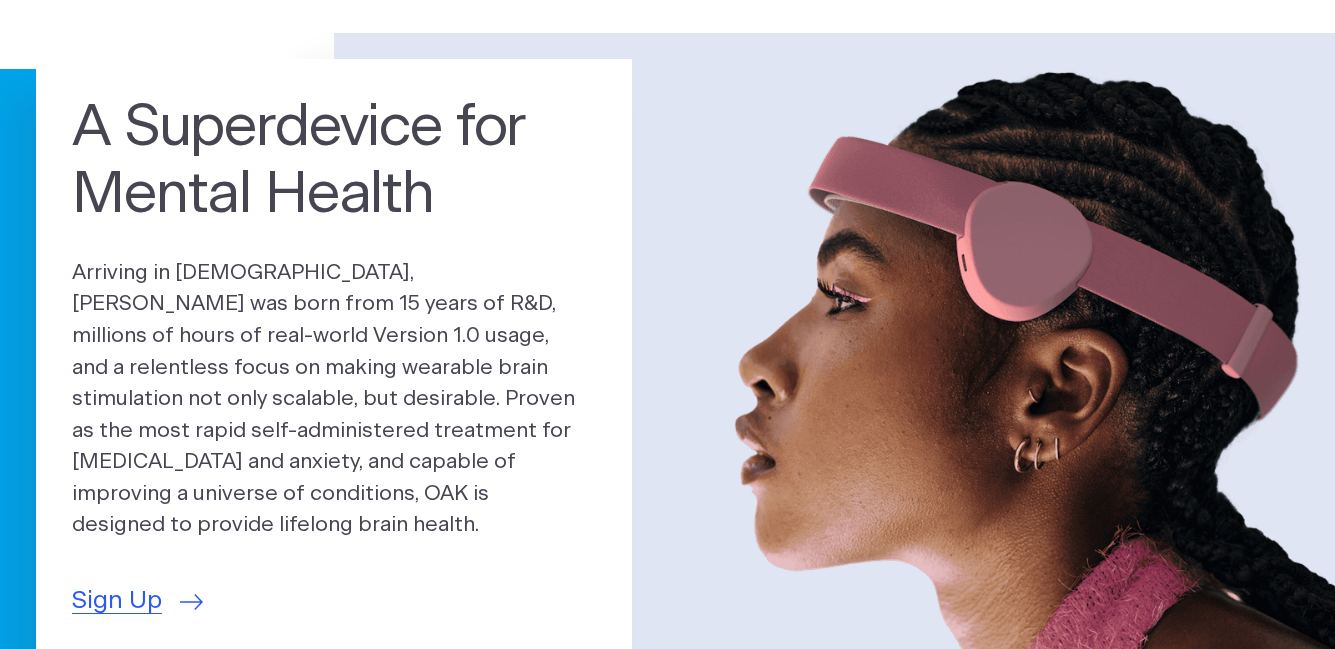 click on "Arriving in [DEMOGRAPHIC_DATA], [PERSON_NAME] was born from 15 years of R&D, millions of hours of real-world Version 1.0 usage, and a relentless focus on making wearable brain stimulation not only scalable, but desirable. Proven as the most rapid self-administered treatment for [MEDICAL_DATA] and anxiety, and capable of improving a universe of conditions, OAK is designed to provide lifelong brain health." at bounding box center (334, 399) 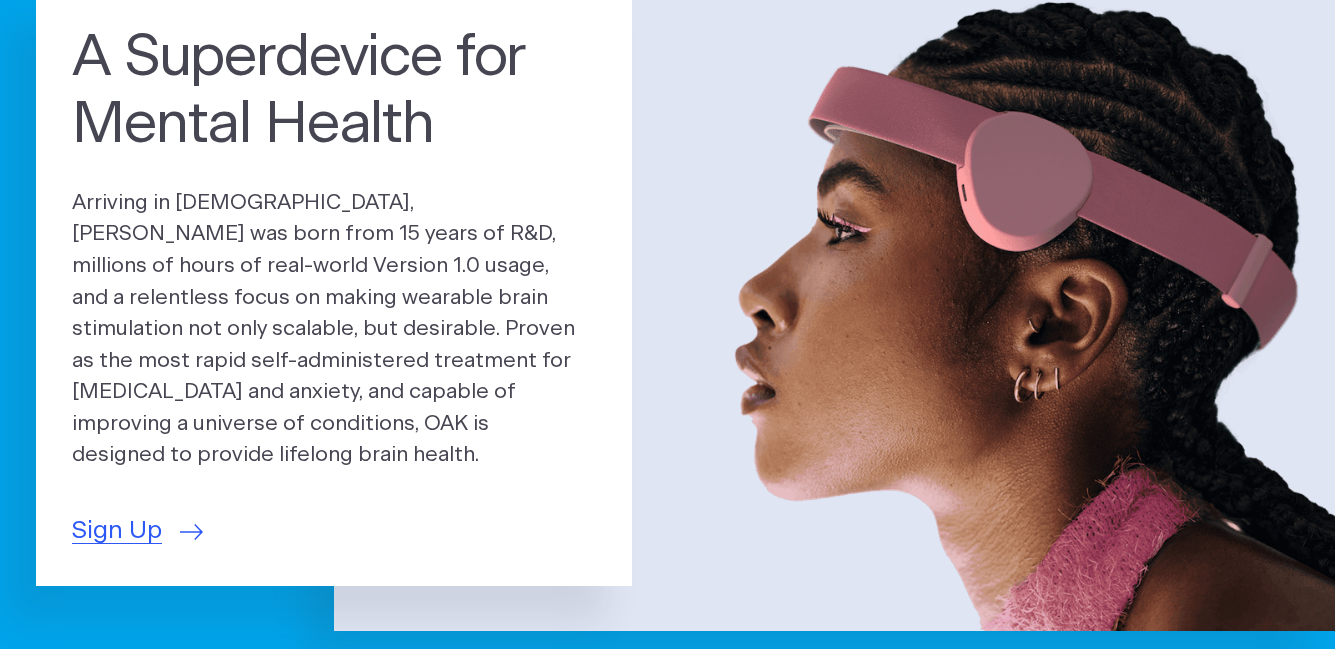 scroll, scrollTop: 168, scrollLeft: 0, axis: vertical 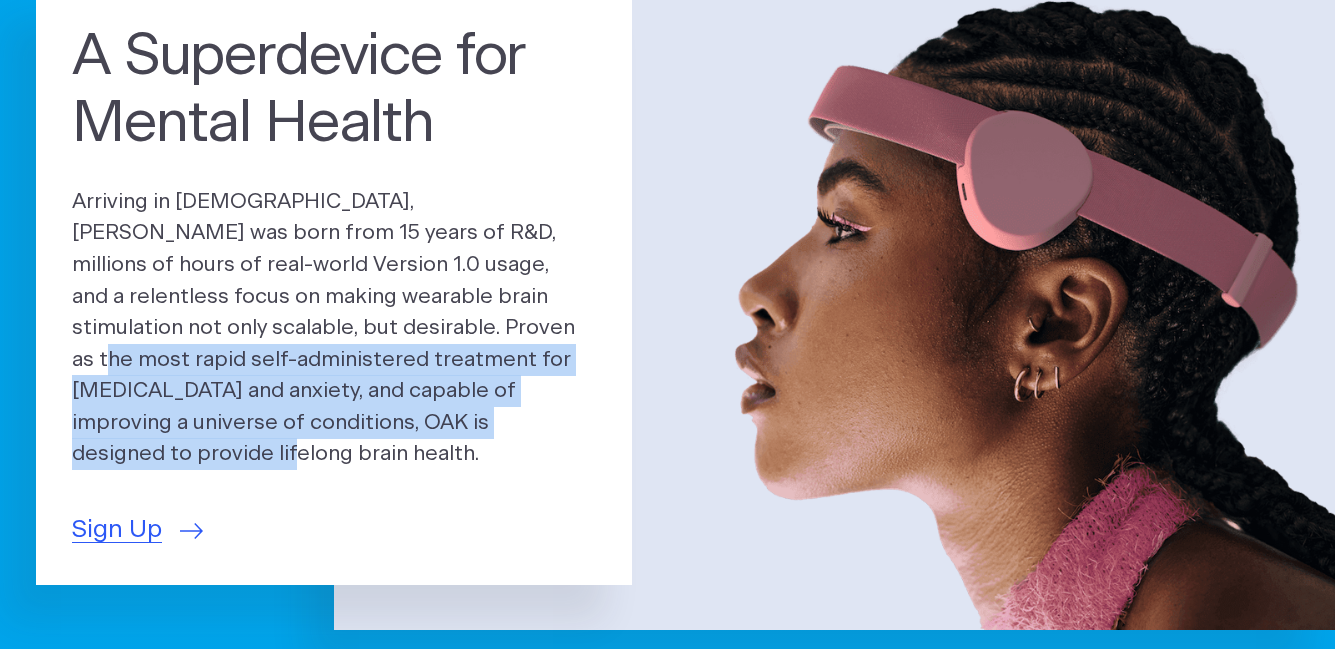 drag, startPoint x: 341, startPoint y: 334, endPoint x: 561, endPoint y: 442, distance: 245.07957 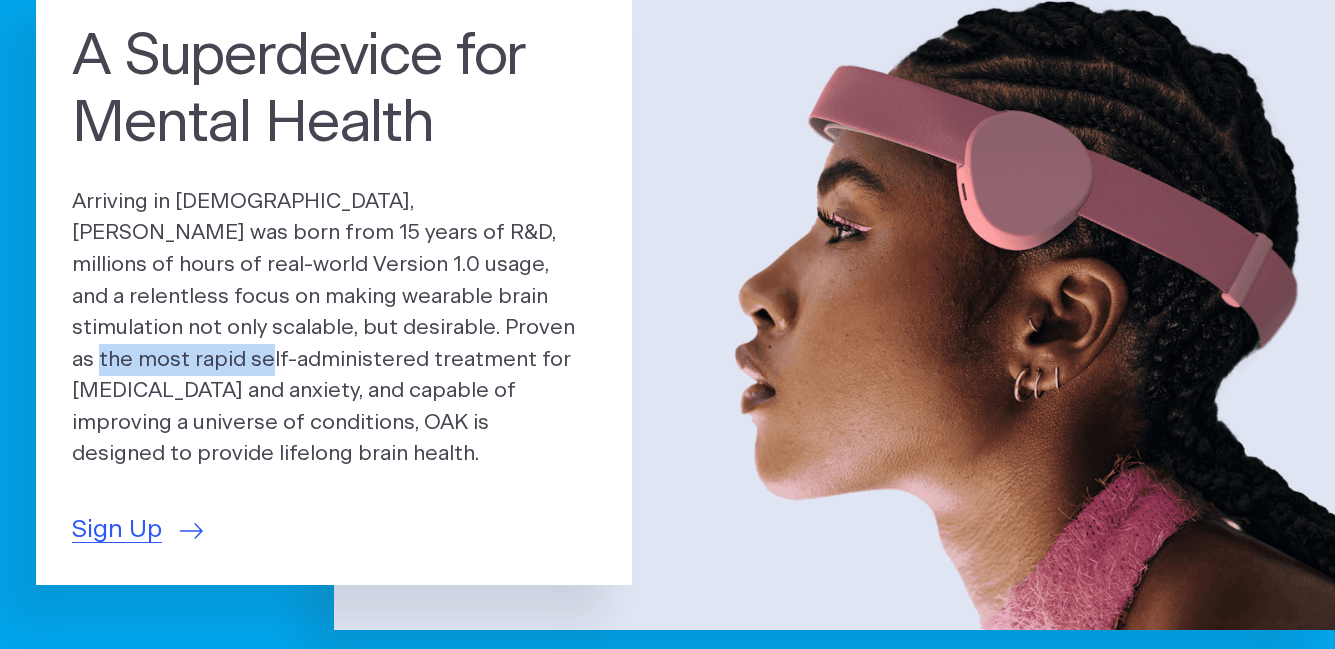 drag, startPoint x: 332, startPoint y: 348, endPoint x: 526, endPoint y: 344, distance: 194.04123 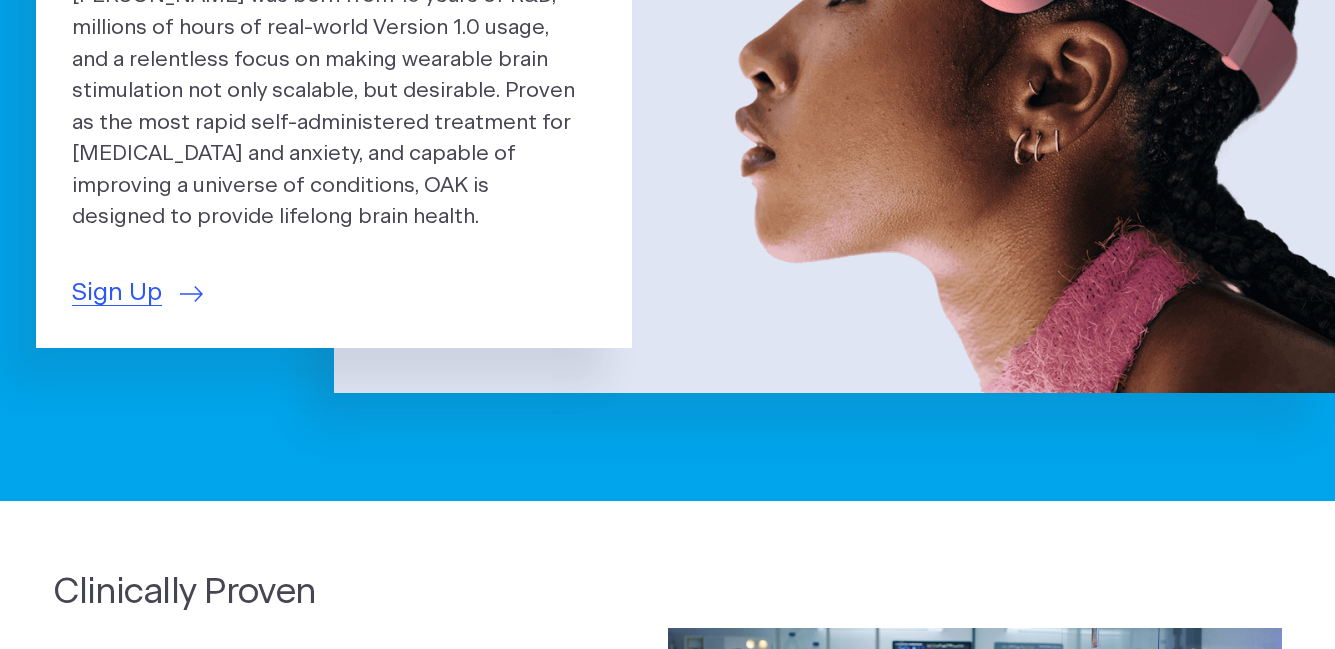 scroll, scrollTop: 406, scrollLeft: 0, axis: vertical 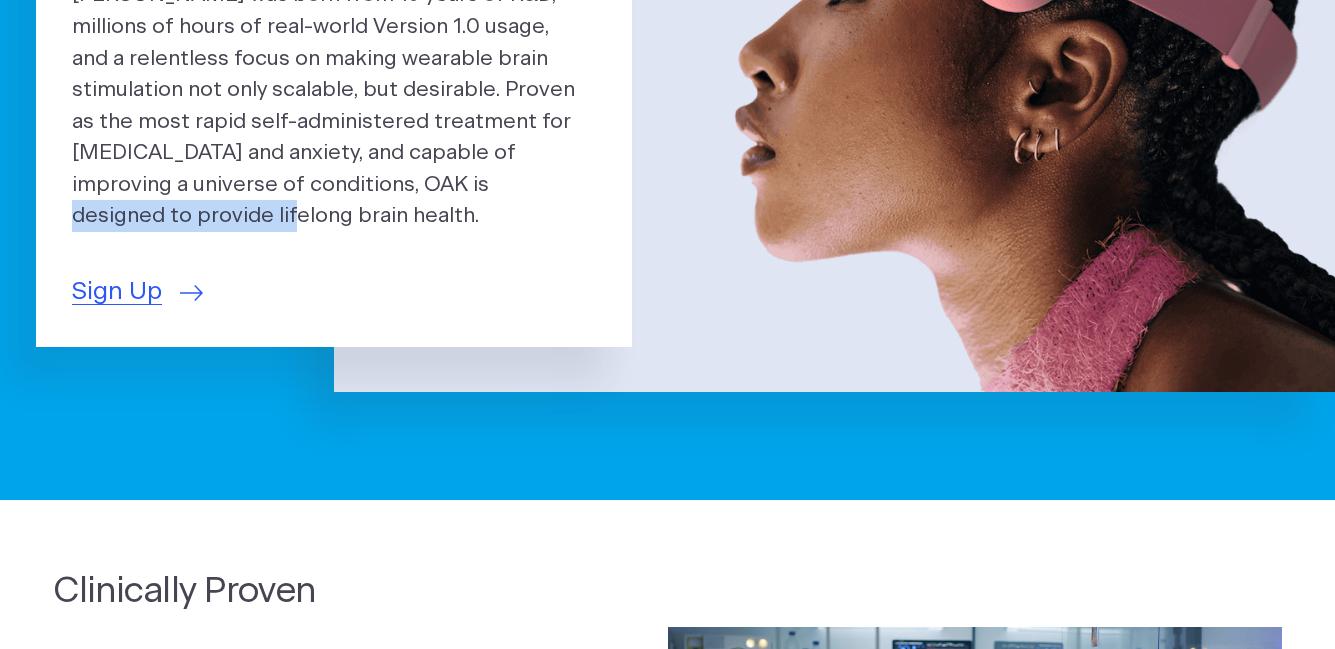 drag, startPoint x: 348, startPoint y: 206, endPoint x: 572, endPoint y: 190, distance: 224.5707 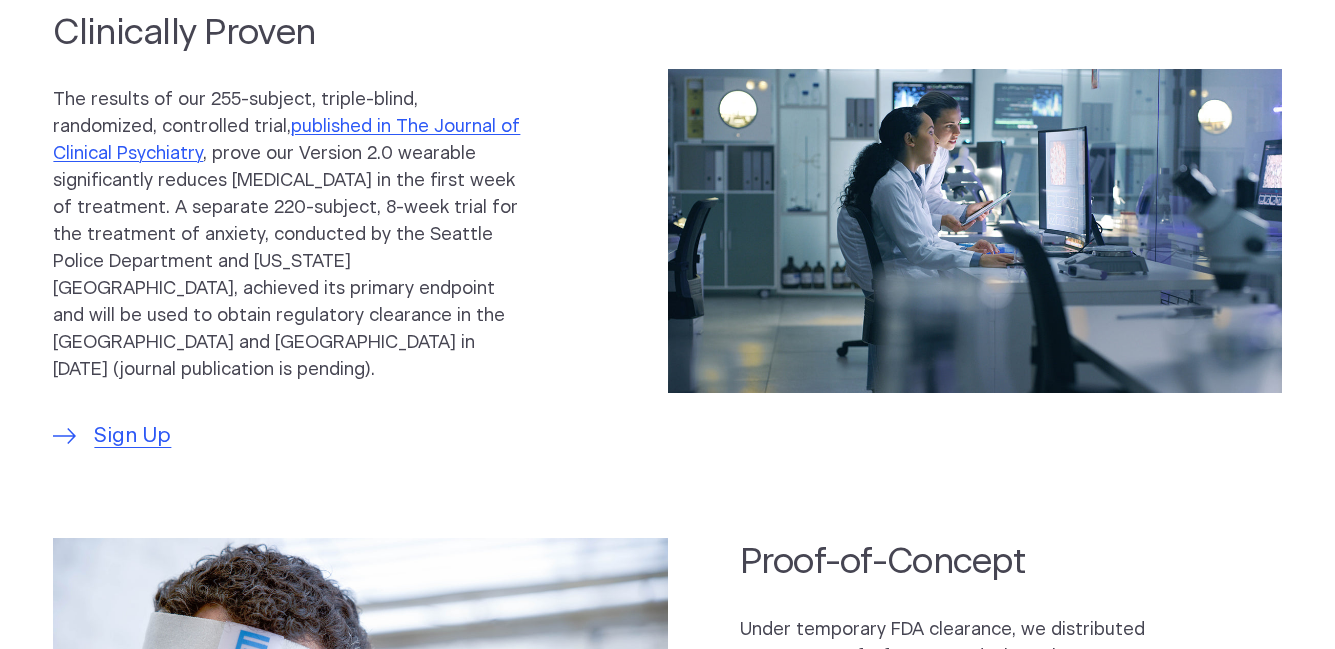 scroll, scrollTop: 963, scrollLeft: 0, axis: vertical 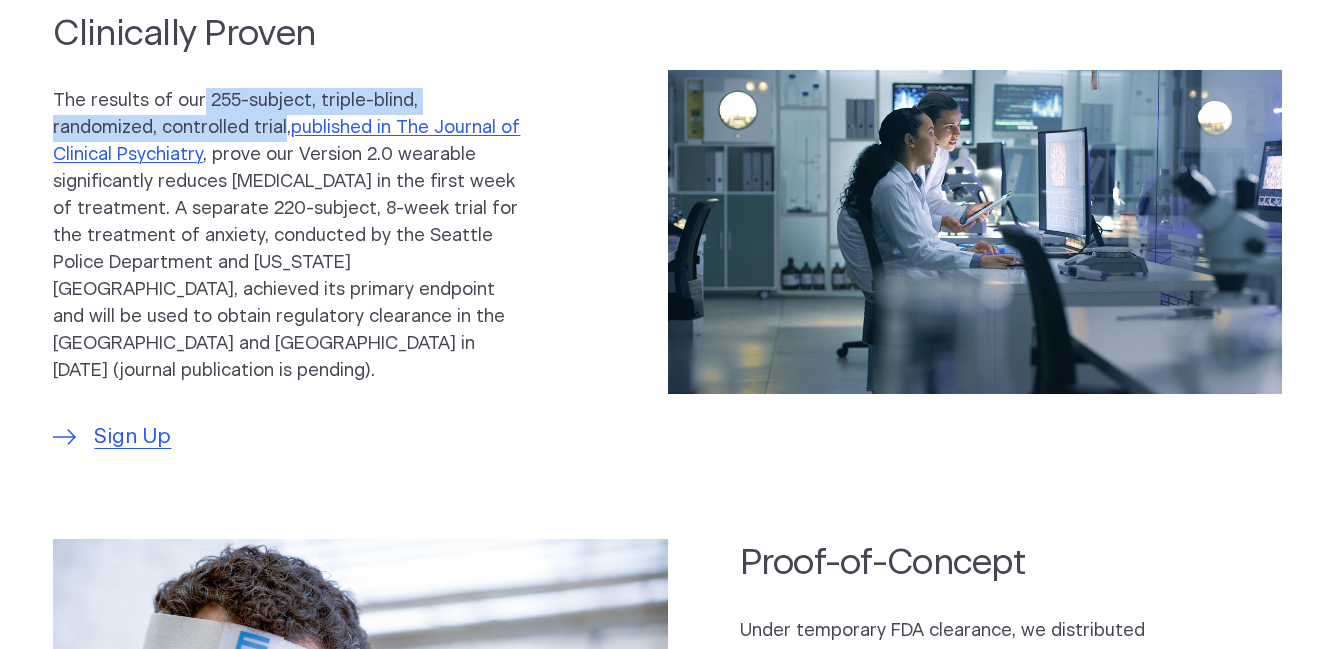 drag, startPoint x: 204, startPoint y: 106, endPoint x: 291, endPoint y: 142, distance: 94.15413 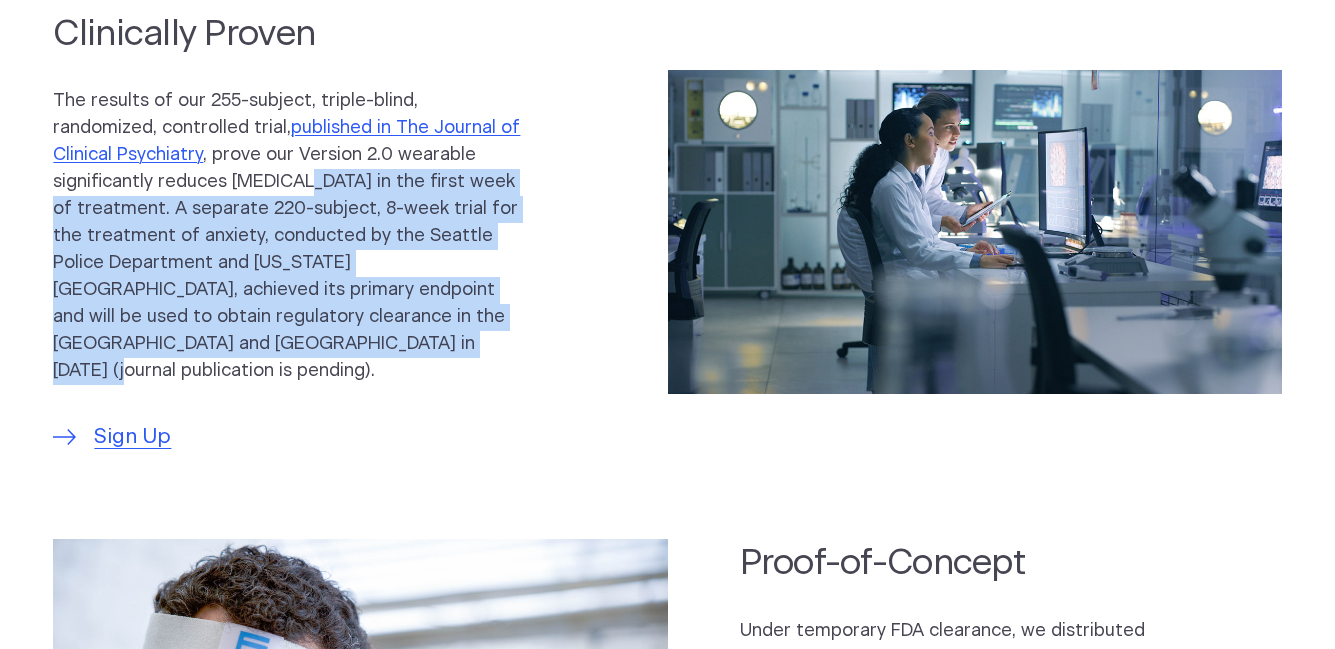 drag, startPoint x: 309, startPoint y: 205, endPoint x: 567, endPoint y: 377, distance: 310.07742 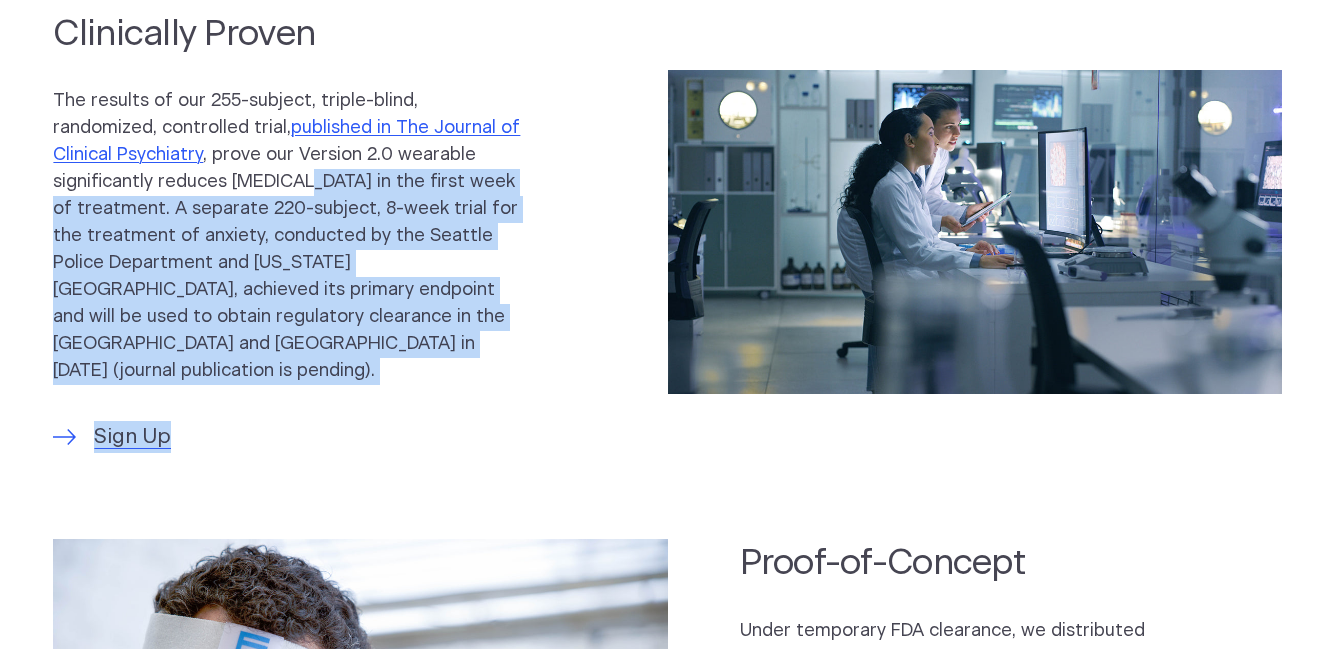click on "Clinically Proven
The results of our 255-subject, triple-blind, randomized, controlled trial,  published in The Journal of Clinical Psychiatry , prove our Version 2.0 wearable significantly reduces [MEDICAL_DATA] in the first week of treatment. A separate 220-subject, 8-week trial for the treatment of anxiety, conducted by the Seattle Police Department and [US_STATE][GEOGRAPHIC_DATA], achieved its primary endpoint and will be used to obtain regulatory clearance in the [GEOGRAPHIC_DATA] and [GEOGRAPHIC_DATA] in [DATE] (journal publication is pending).
Sign Up" at bounding box center (324, 232) 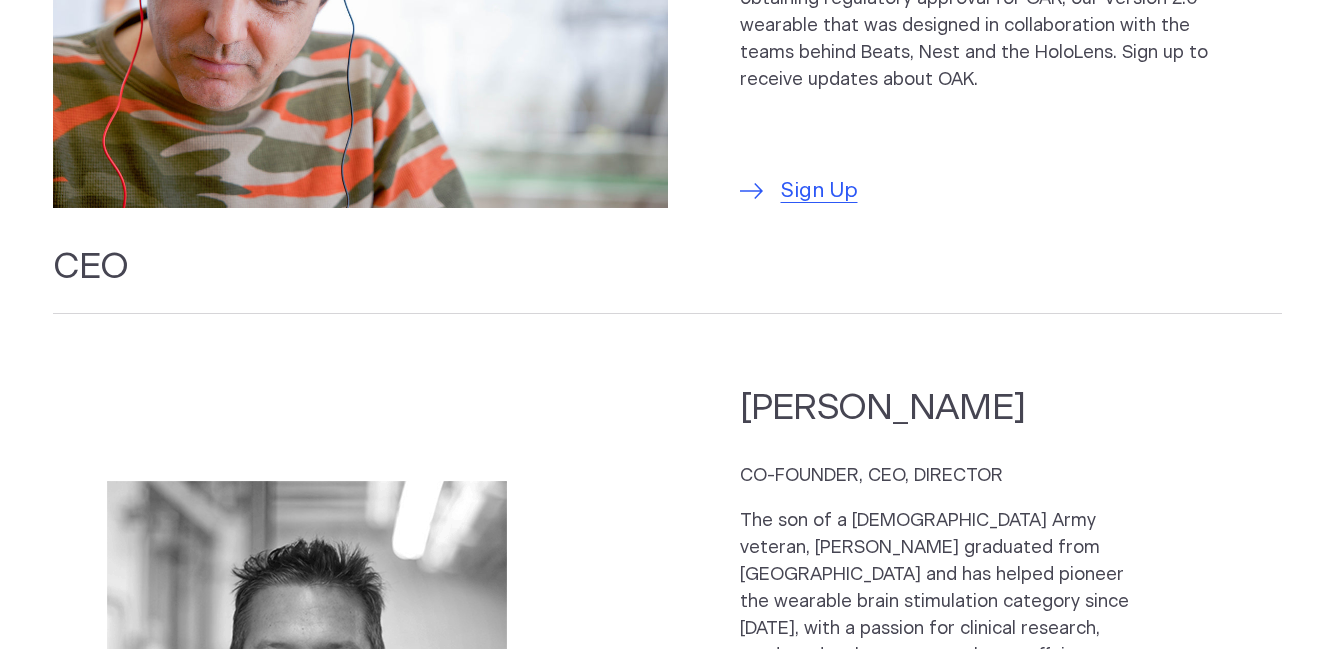 scroll, scrollTop: 1594, scrollLeft: 0, axis: vertical 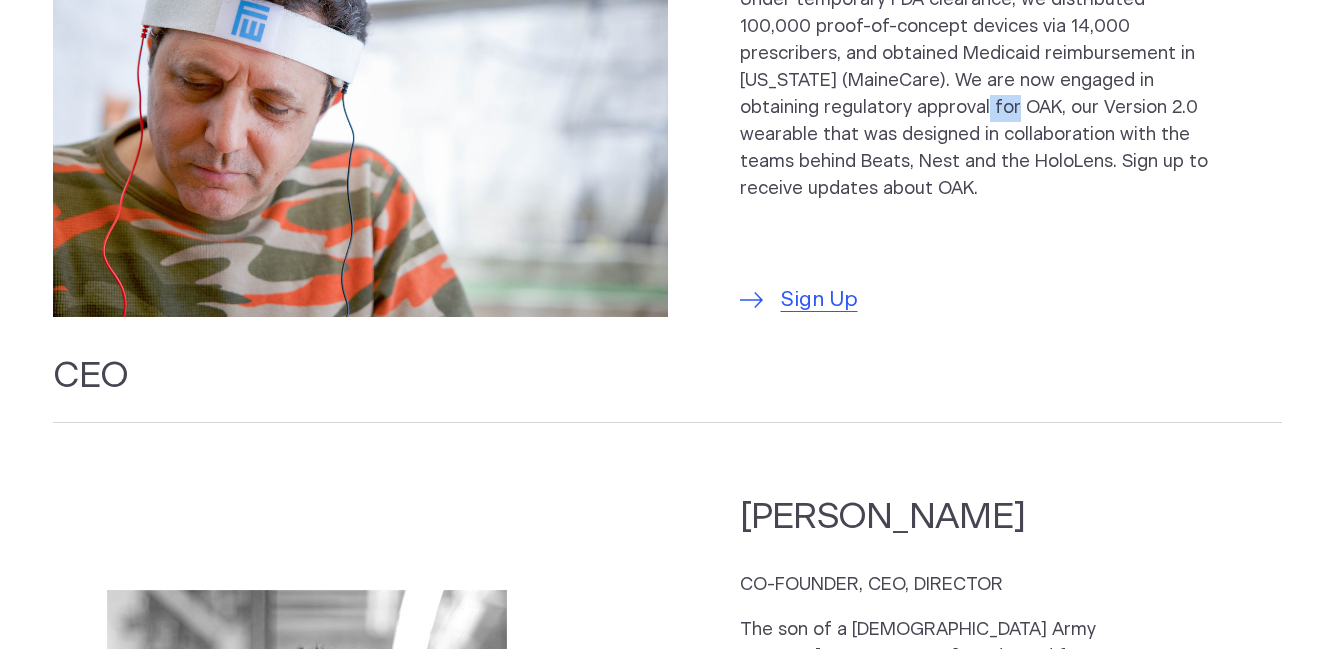 drag, startPoint x: 942, startPoint y: 107, endPoint x: 981, endPoint y: 113, distance: 39.45884 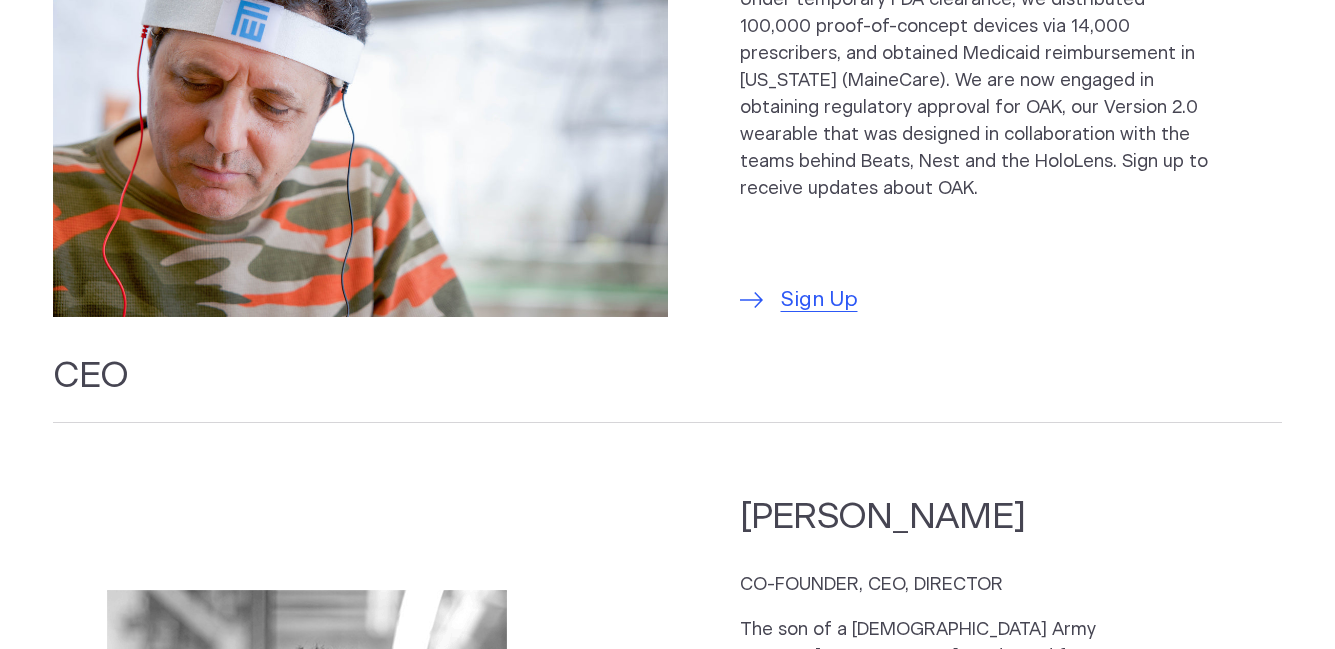 click on "Under temporary FDA clearance, we distributed 100,000 proof-of-concept devices via 14,000 prescribers, and obtained Medicaid reimbursement in [US_STATE] (MaineCare). We are now engaged in obtaining regulatory approval for OAK, our Version 2.0 wearable that was designed in collaboration with the teams behind Beats, Nest and the HoloLens. Sign up to receive updates about OAK." at bounding box center (975, 95) 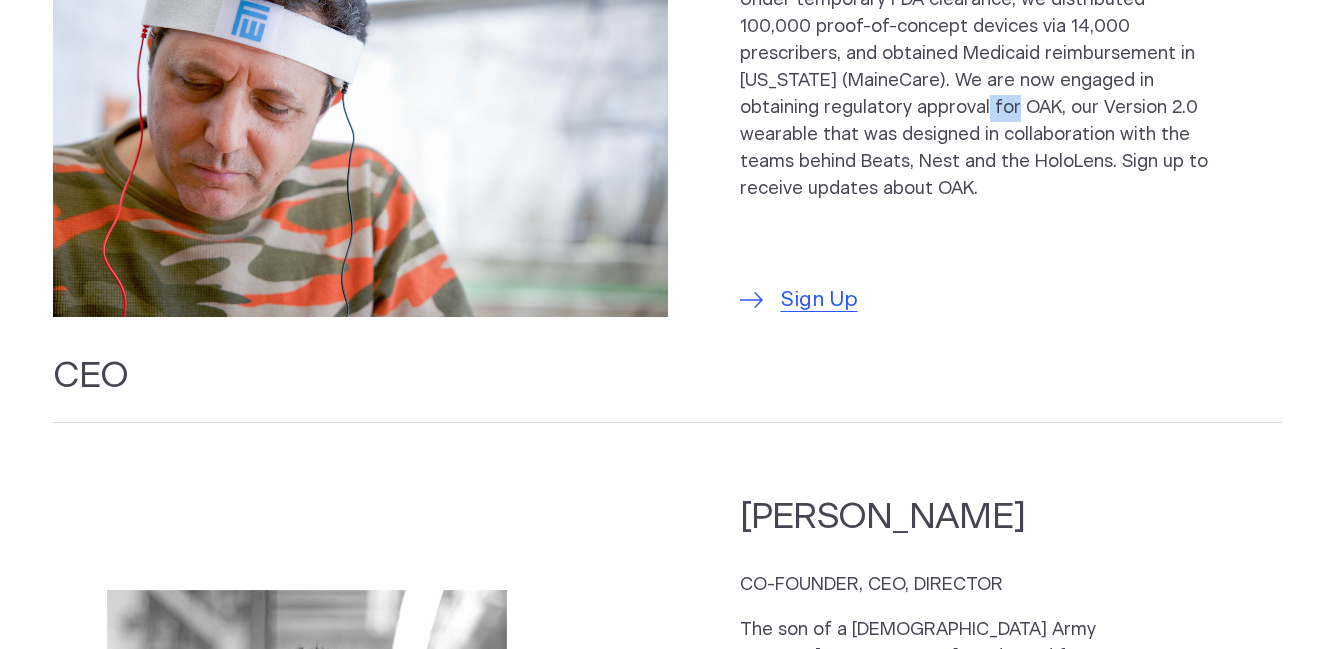 drag, startPoint x: 983, startPoint y: 106, endPoint x: 943, endPoint y: 104, distance: 40.04997 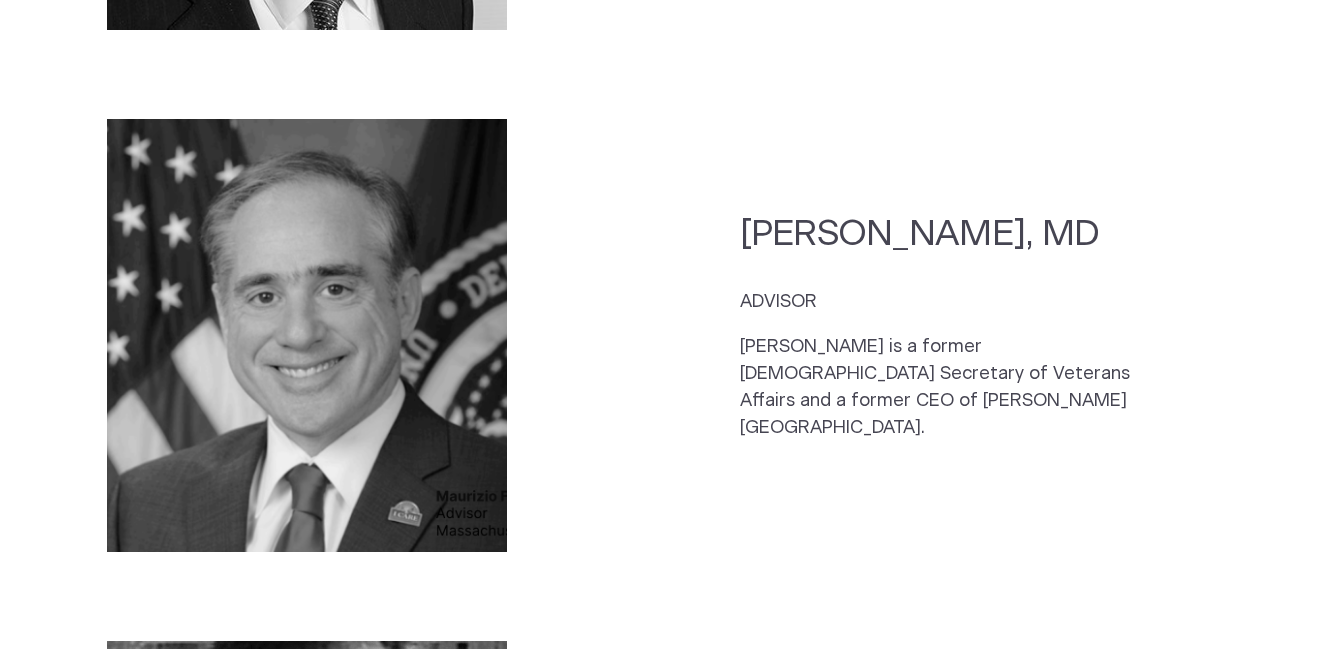 scroll, scrollTop: 3729, scrollLeft: 0, axis: vertical 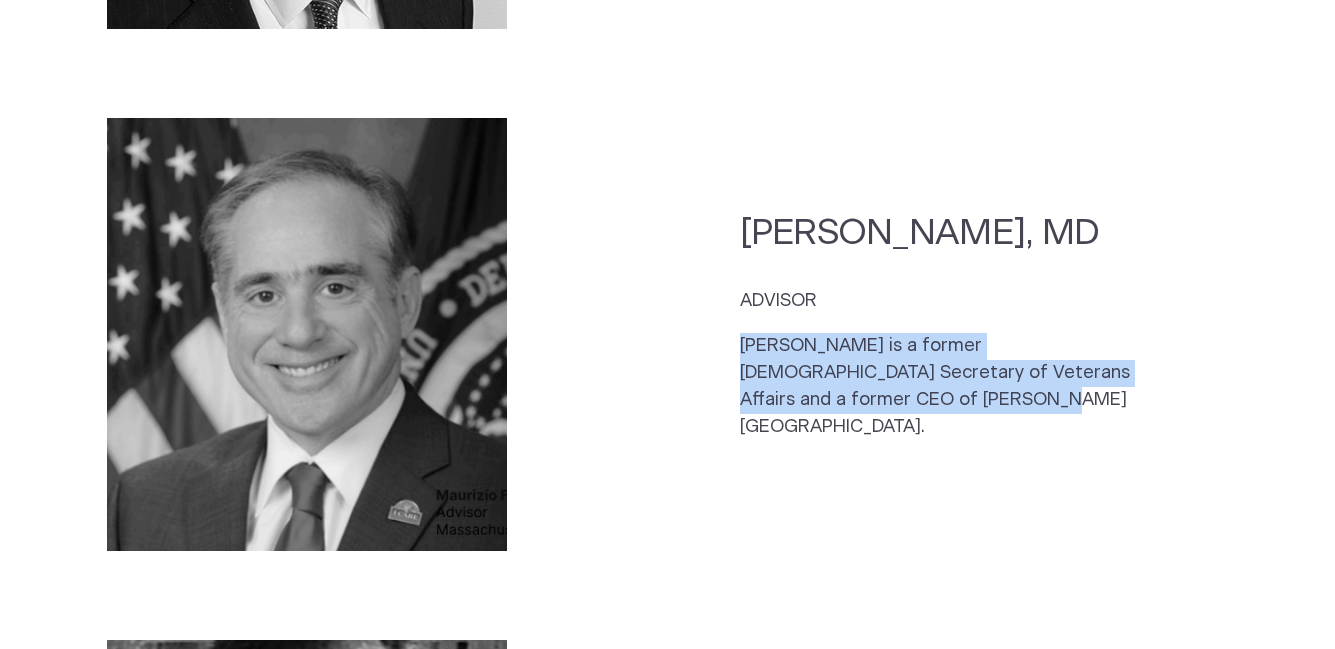 drag, startPoint x: 899, startPoint y: 397, endPoint x: 734, endPoint y: 330, distance: 178.08424 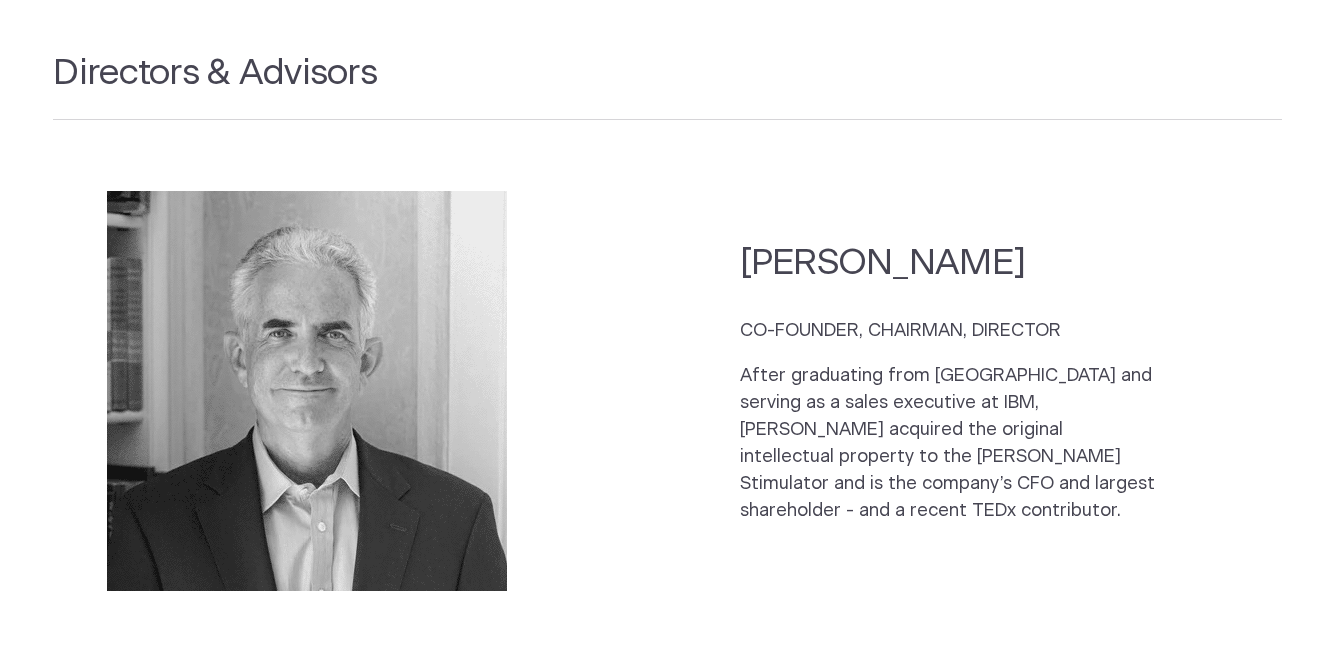 scroll, scrollTop: 2678, scrollLeft: 0, axis: vertical 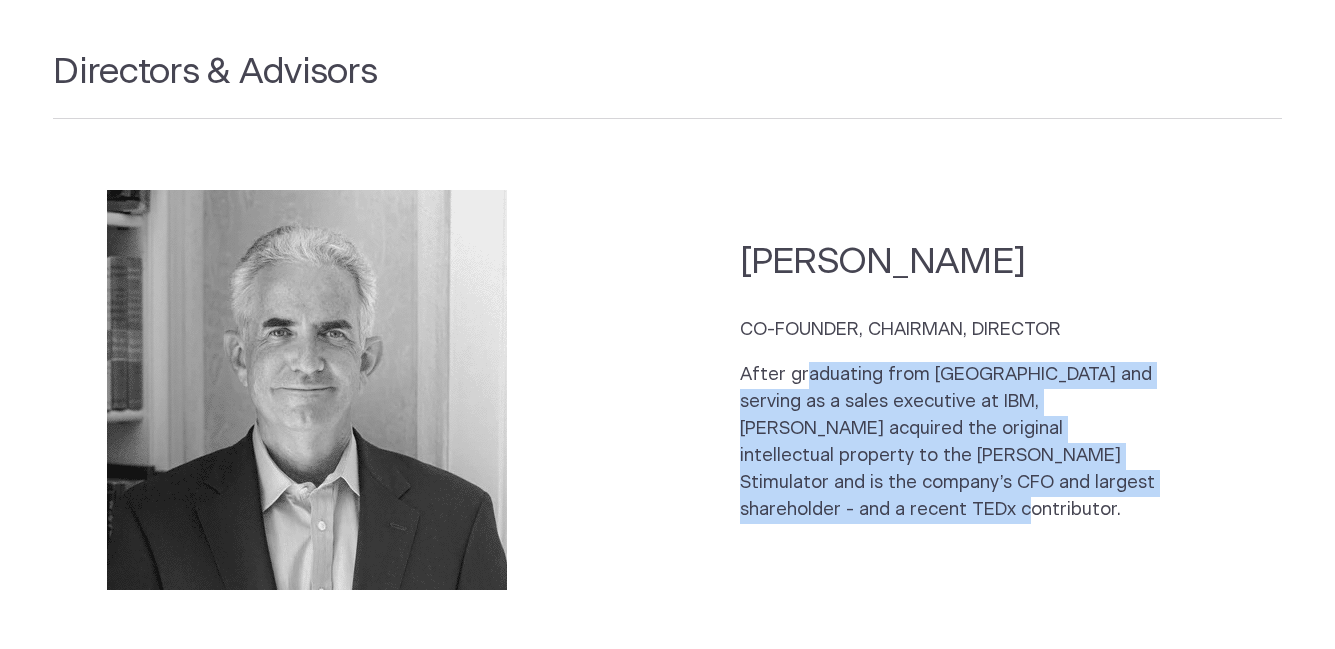 drag, startPoint x: 869, startPoint y: 479, endPoint x: 748, endPoint y: 346, distance: 179.80545 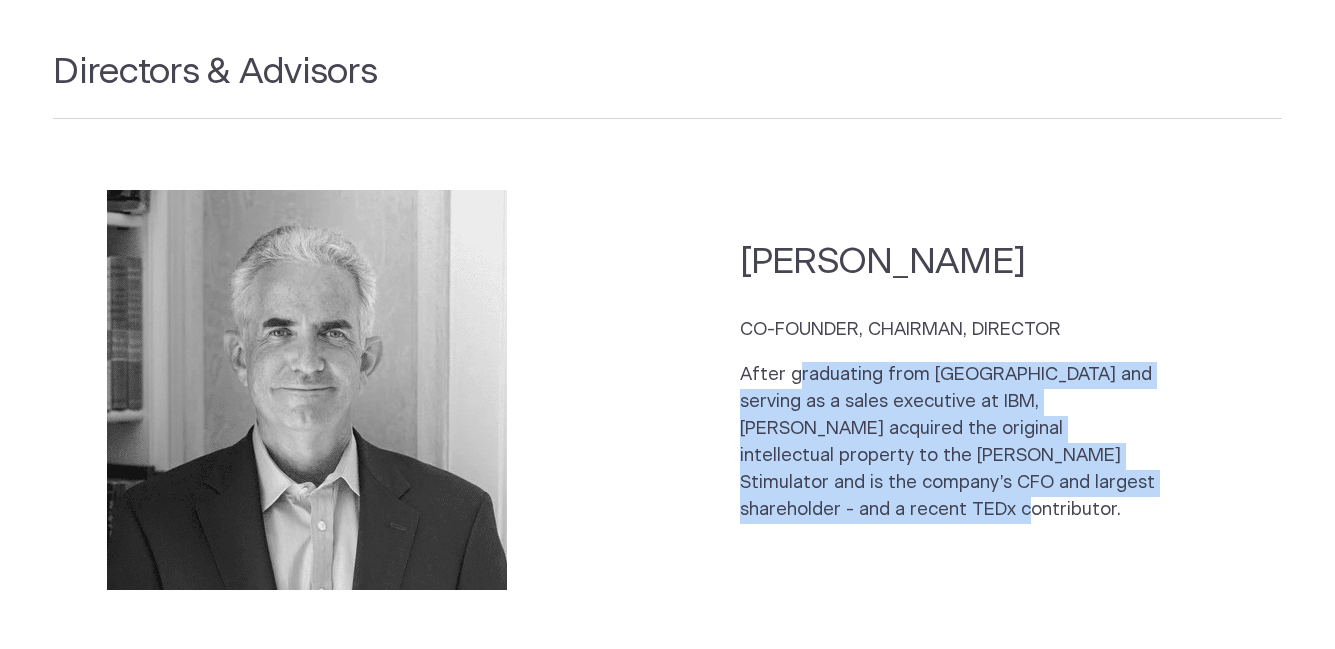 click on "[PERSON_NAME]
CO-FOUNDER, CHAIRMAN, DIRECTOR
After graduating from [GEOGRAPHIC_DATA] and serving as a sales executive at IBM, [PERSON_NAME] acquired the original intellectual property to the [PERSON_NAME] Stimulator and is the company’s CFO and largest shareholder - and a recent TEDx contributor." at bounding box center [667, -295] 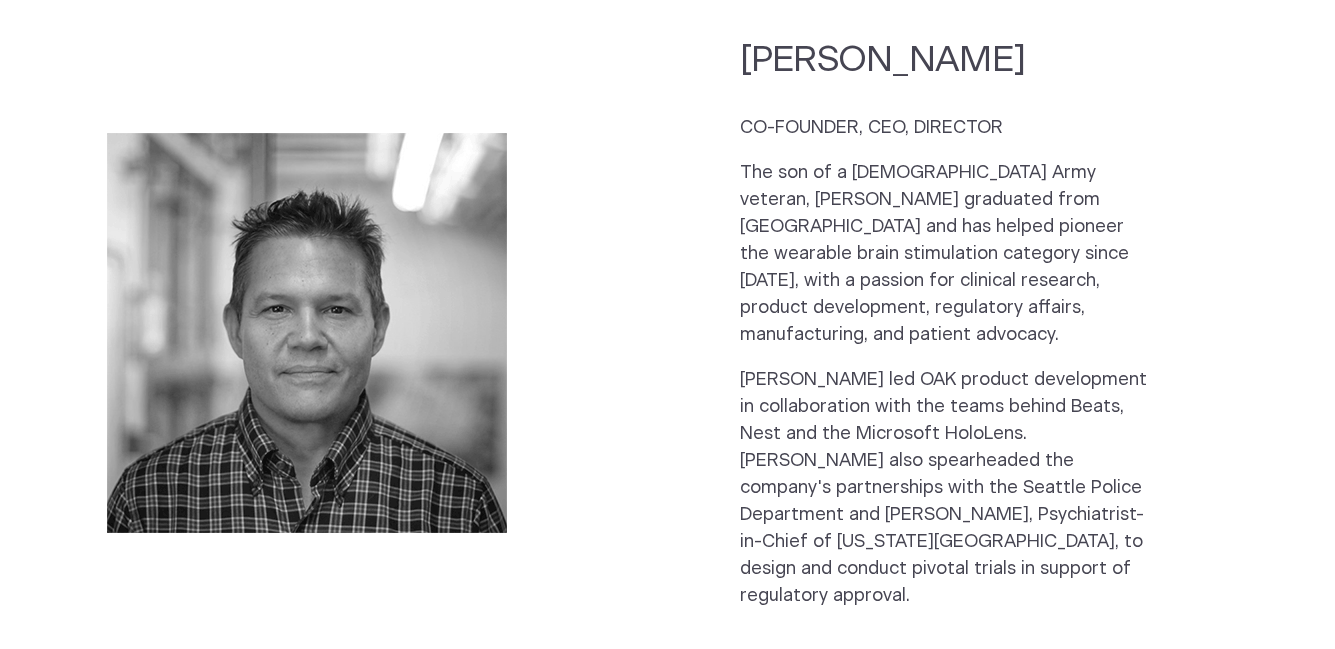 scroll, scrollTop: 2062, scrollLeft: 0, axis: vertical 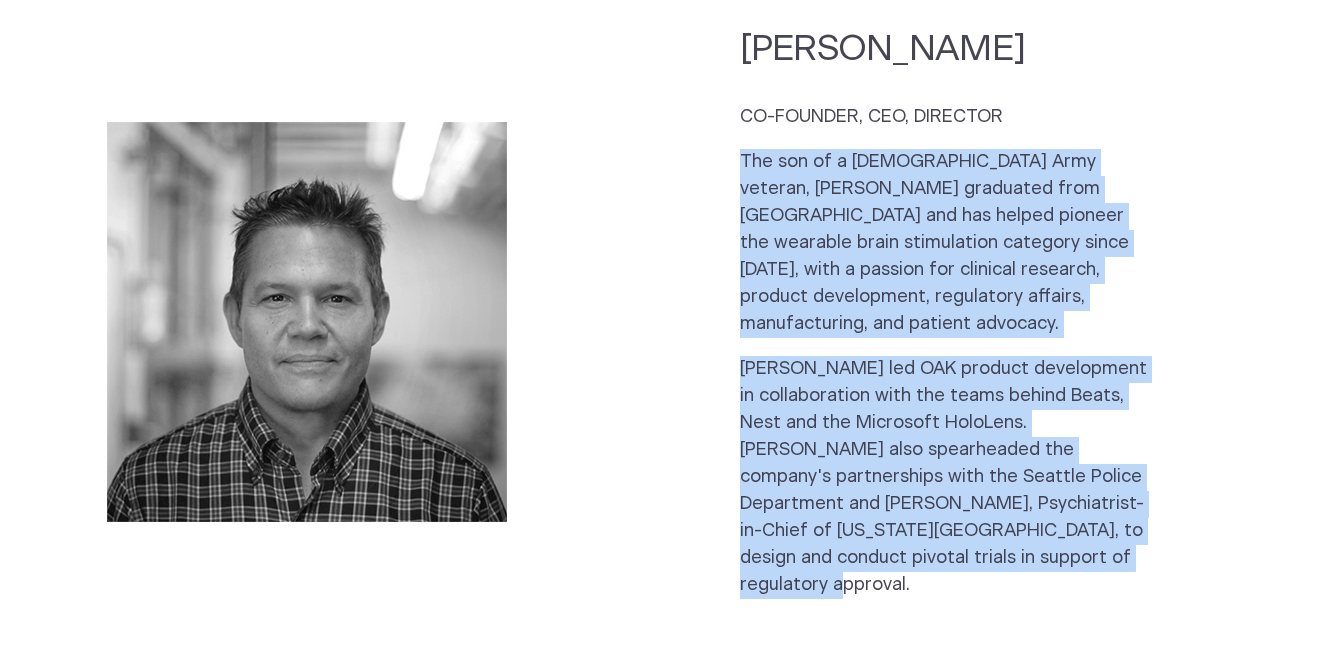 drag, startPoint x: 742, startPoint y: 171, endPoint x: 1126, endPoint y: 570, distance: 553.7662 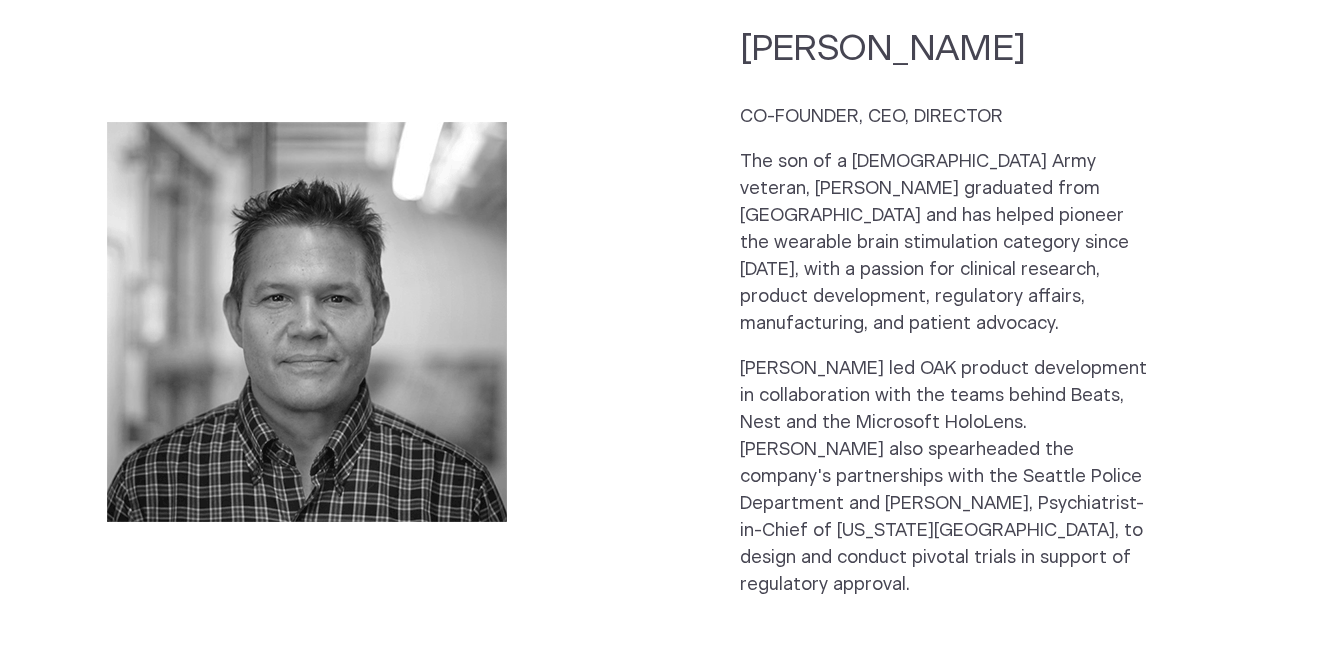 drag, startPoint x: 1084, startPoint y: 573, endPoint x: 965, endPoint y: 257, distance: 337.66403 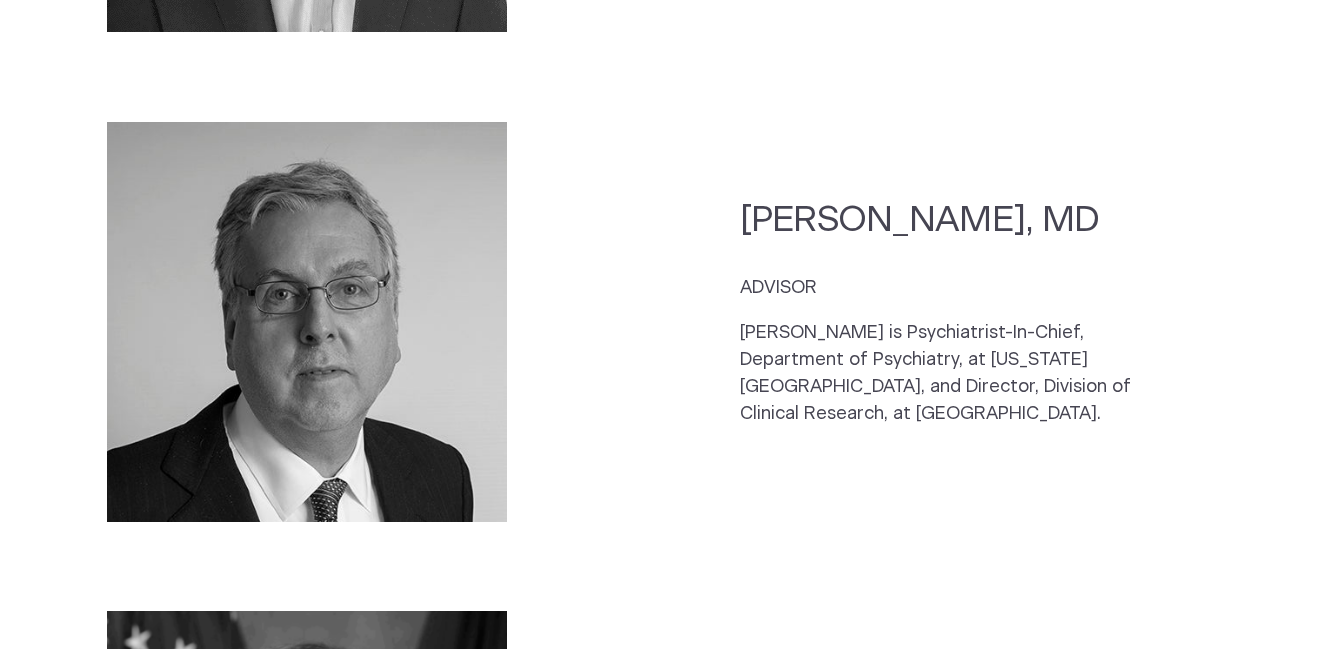 scroll, scrollTop: 3237, scrollLeft: 0, axis: vertical 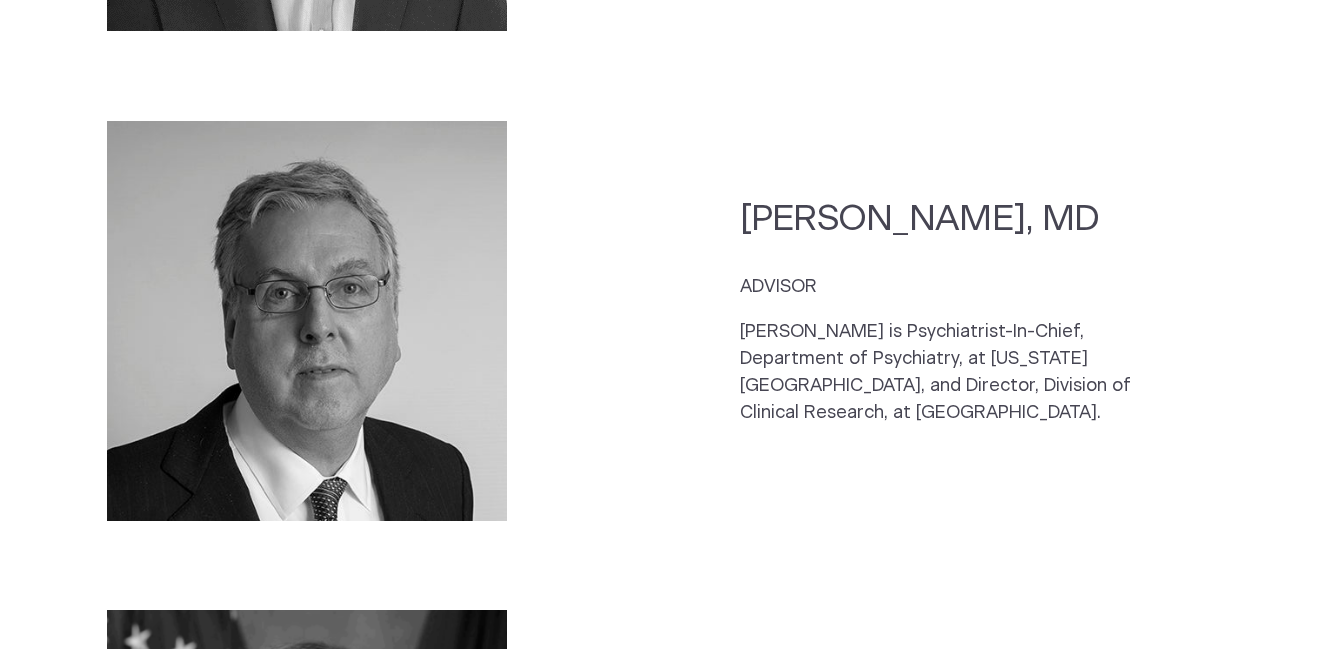 drag, startPoint x: 1068, startPoint y: 407, endPoint x: 756, endPoint y: 286, distance: 334.6416 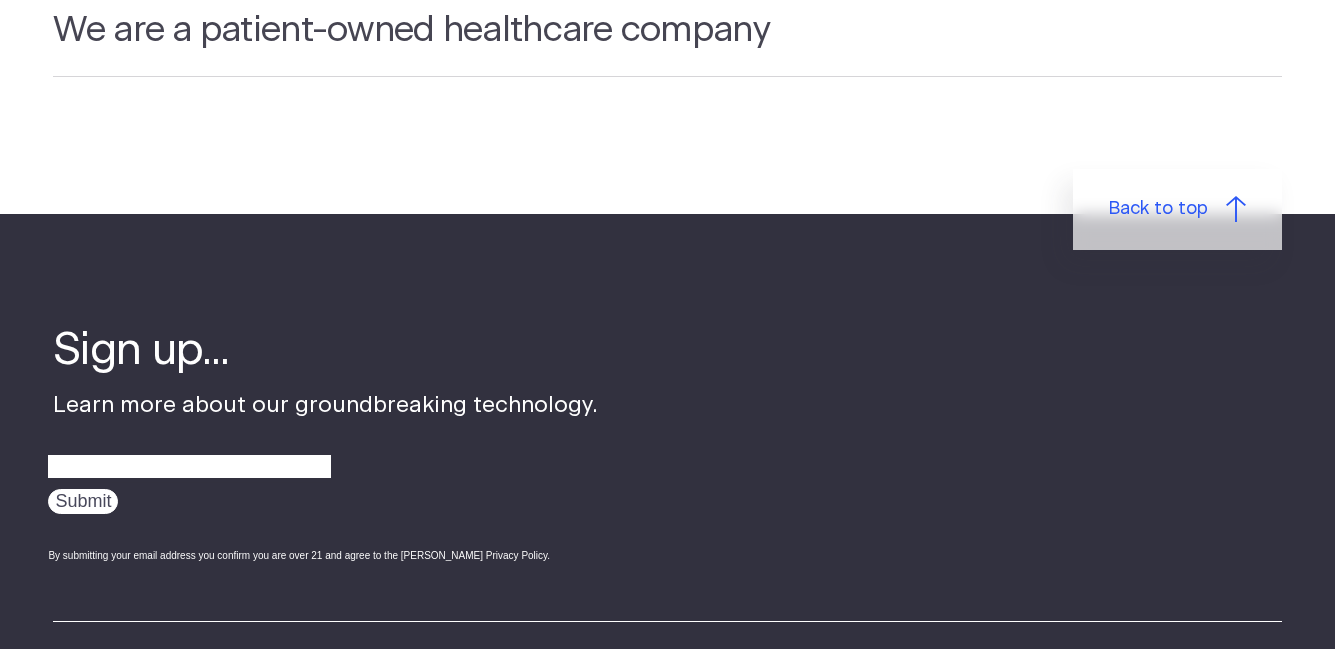 scroll, scrollTop: 5976, scrollLeft: 0, axis: vertical 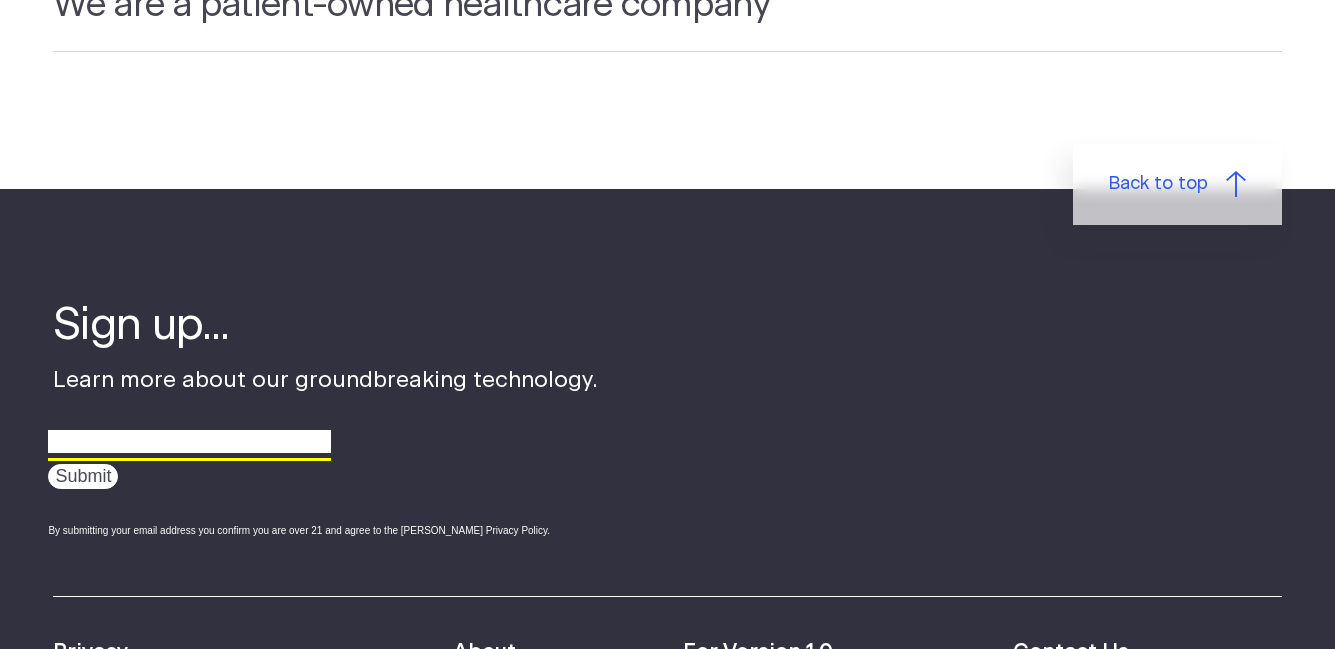 click at bounding box center [189, 442] 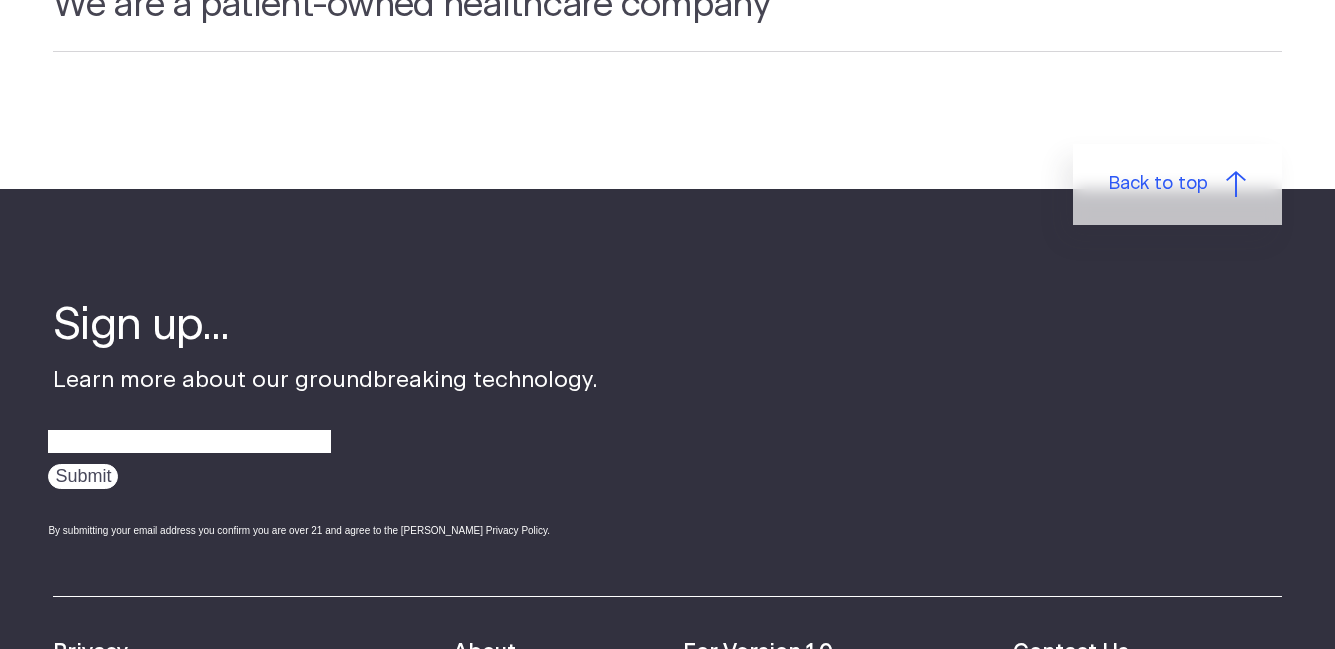 click on "Sign up...
Learn more about our groundbreaking technology.
Submit
By submitting your email address you confirm you are over 21 and agree to the [PERSON_NAME] Privacy Policy." at bounding box center [636, 446] 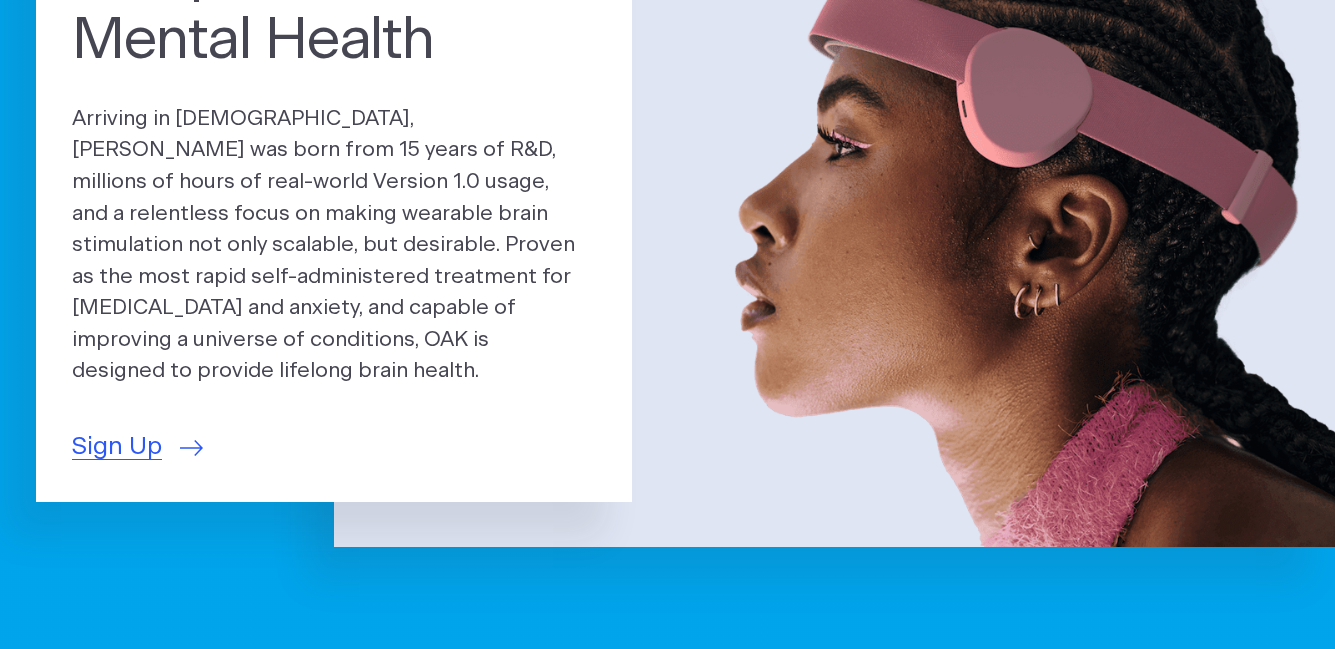 scroll, scrollTop: 255, scrollLeft: 0, axis: vertical 